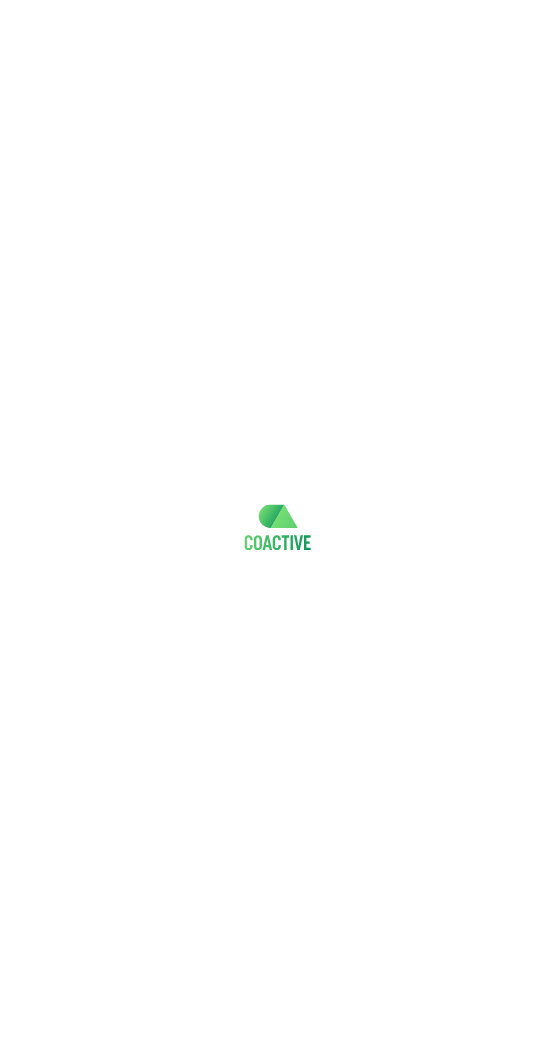 scroll, scrollTop: 0, scrollLeft: 0, axis: both 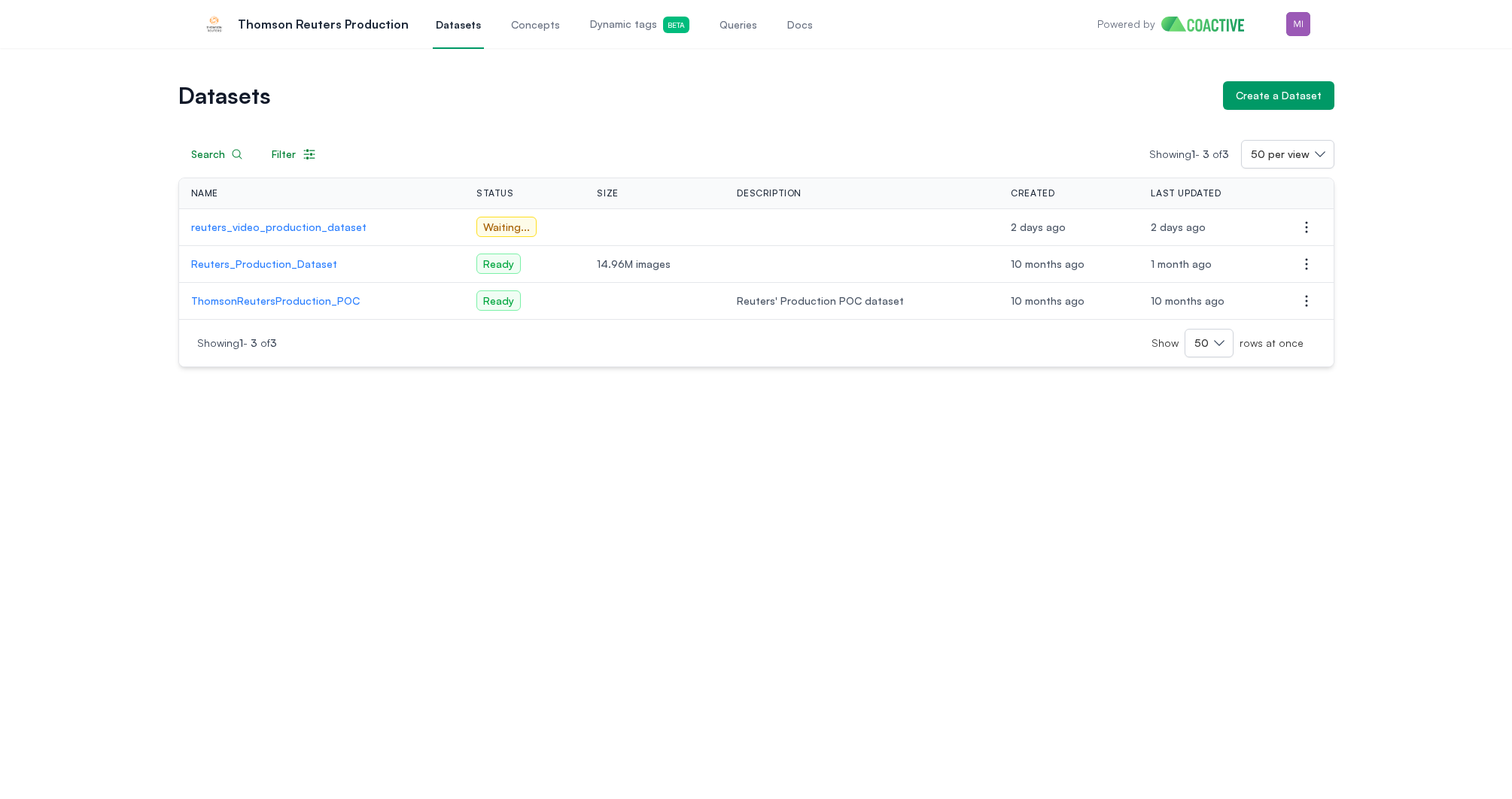 click on "Datasets Create a Dataset Search  Filter  Showing  1  -   3   of  3 50 per view Name Status Size Description Created Last Updated Actions reuters_video_production_dataset Waiting ... 2 days ago 2 days ago Open options Reuters_Production_Dataset Ready 14.96M images 10 months ago 10 months ago Open options ThomsonReutersProduction_POC Ready Reuters' Production POC dataset 10 months ago 10 months ago Open options Showing  1  -   3   of  3 Show 50 rows at once" at bounding box center [756, 424] 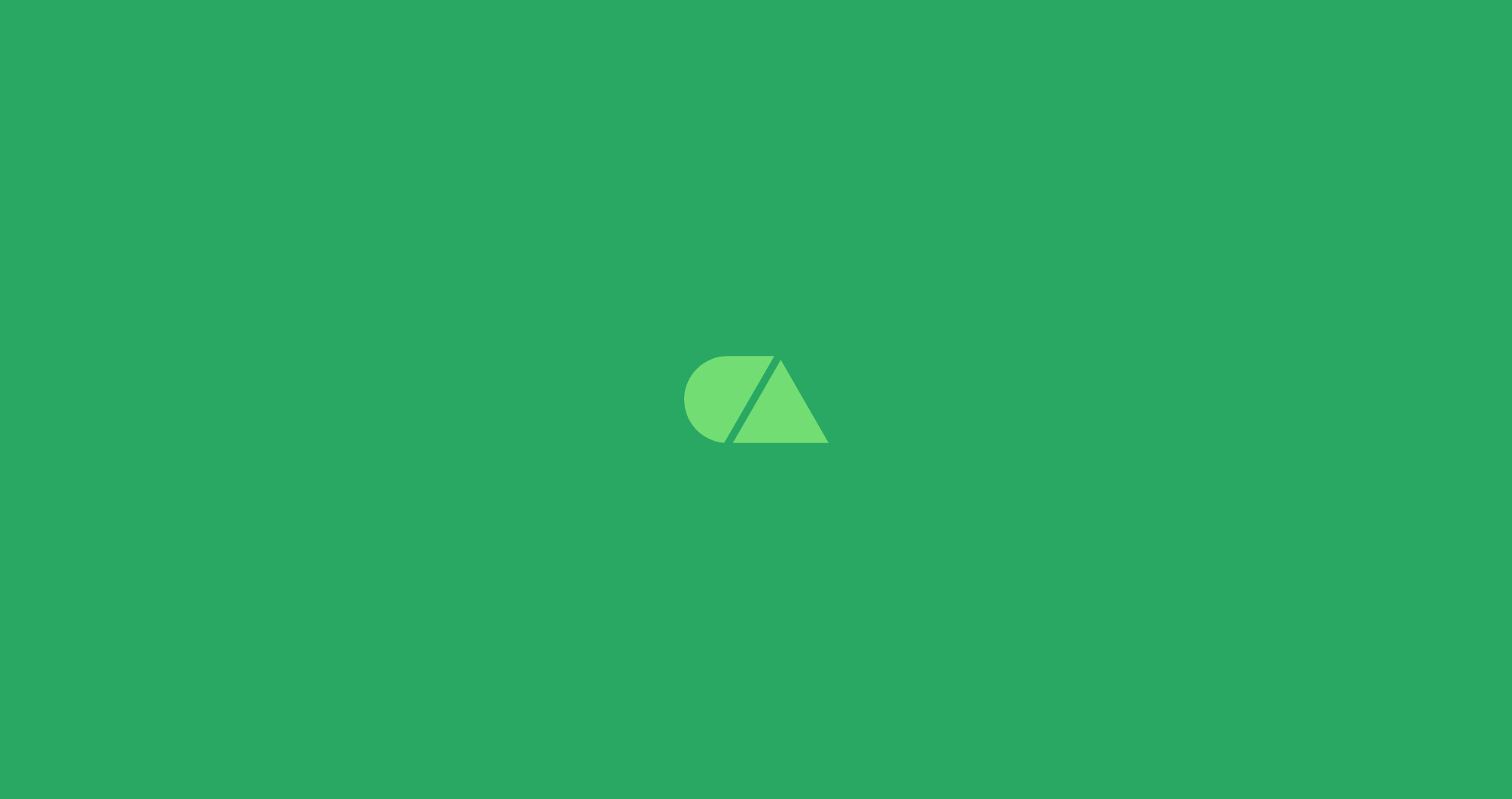 scroll, scrollTop: 0, scrollLeft: 0, axis: both 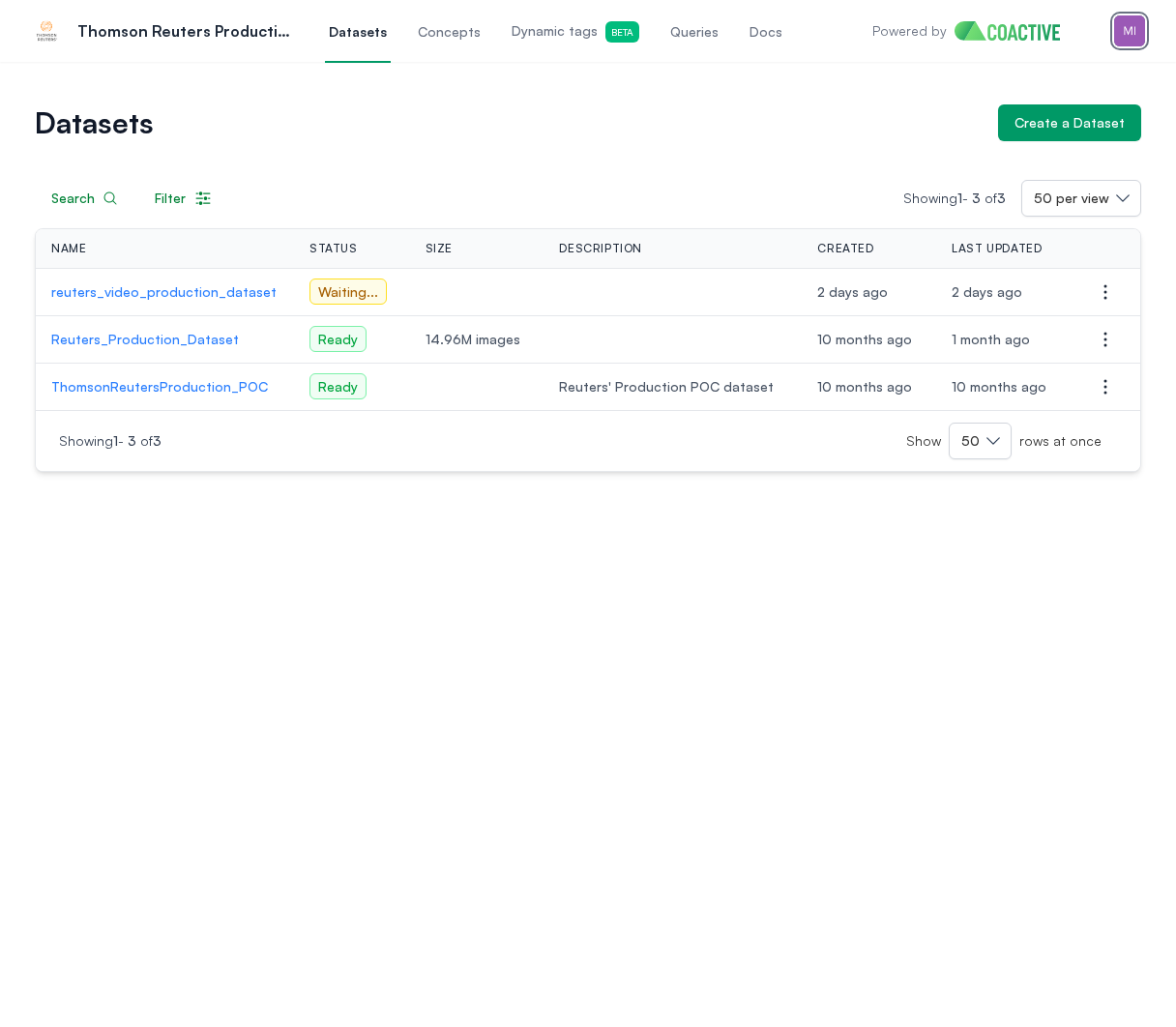 click at bounding box center (1130, 31) 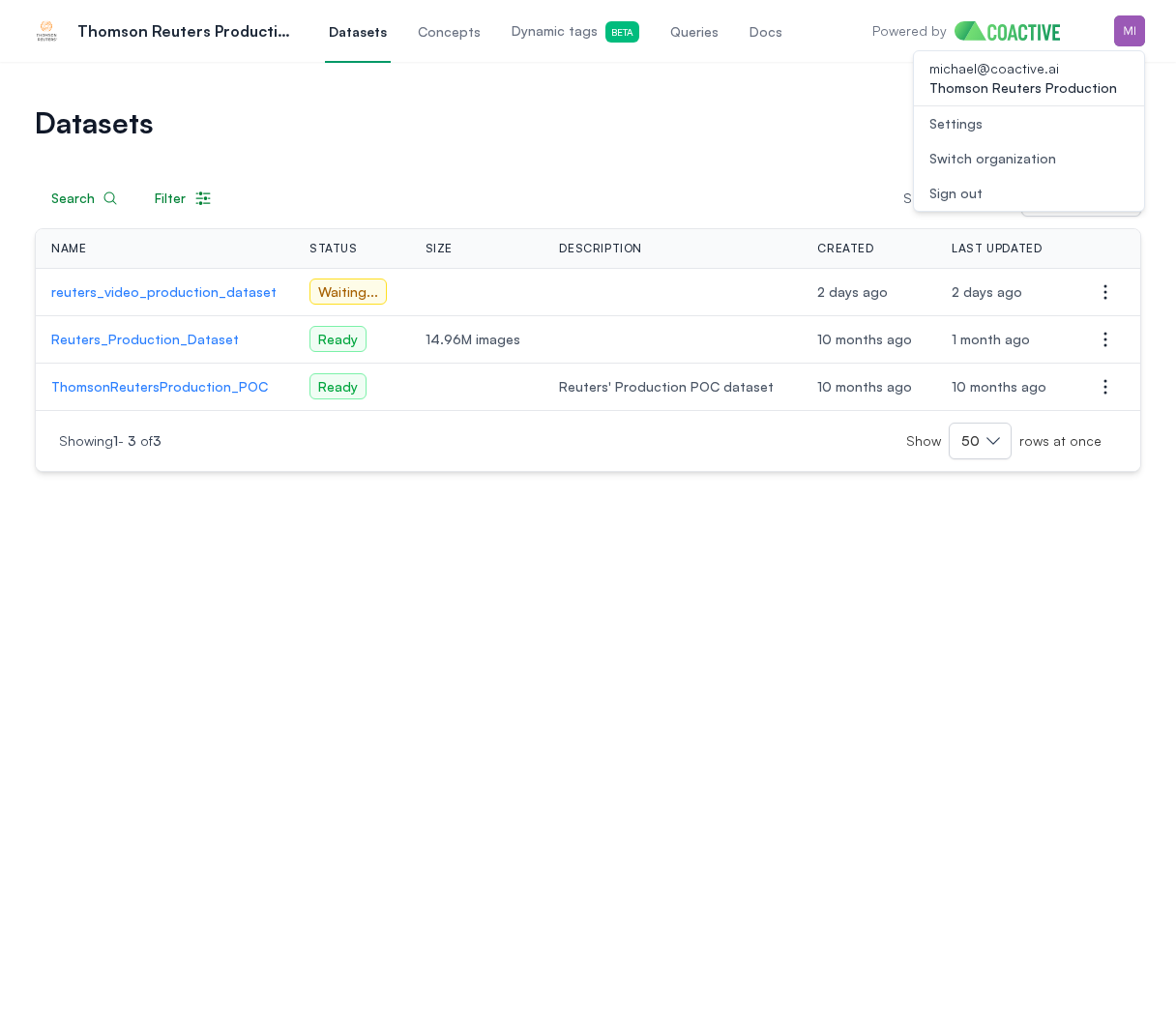 click on "Sign out" at bounding box center (1029, 193) 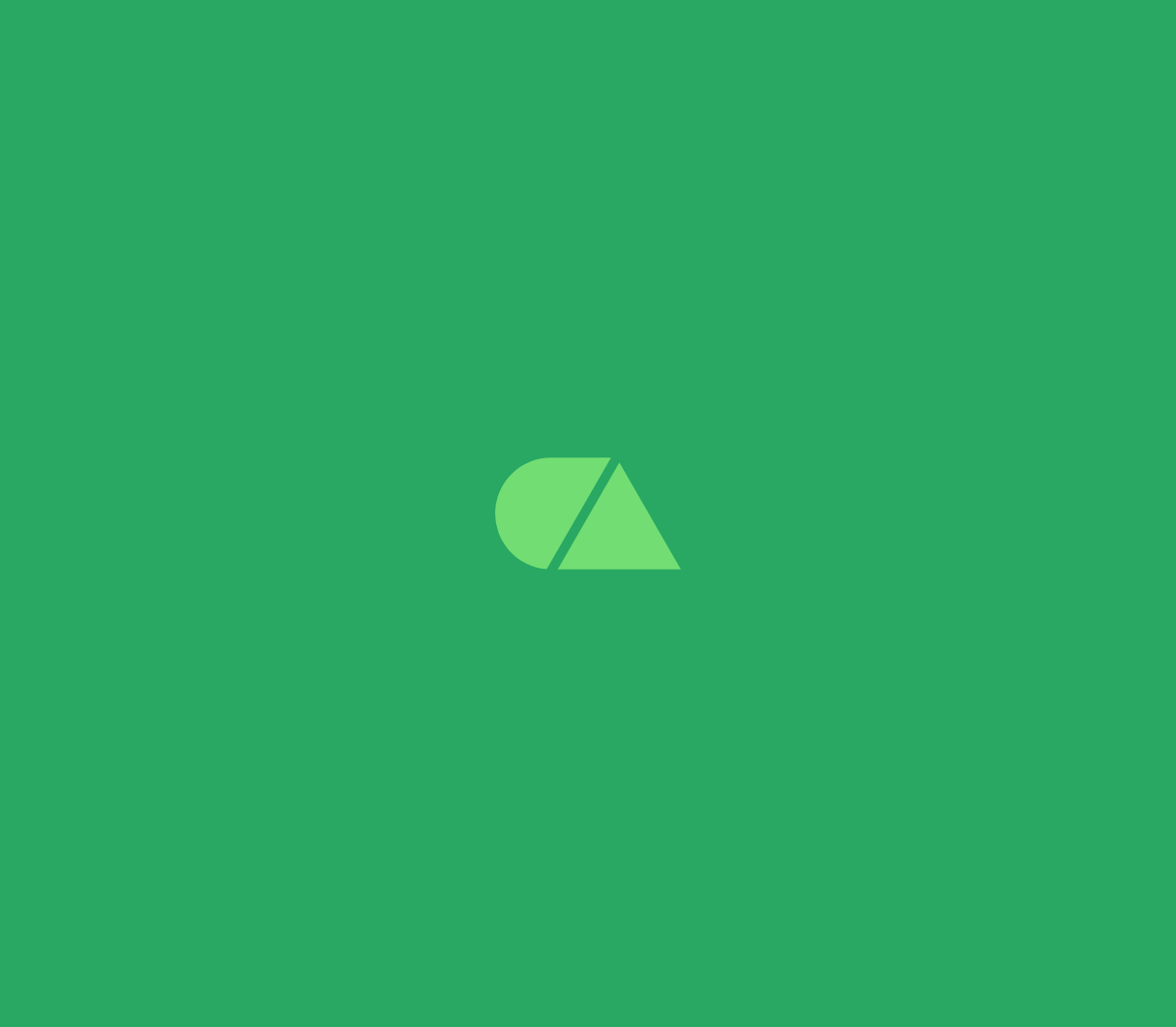 scroll, scrollTop: 0, scrollLeft: 0, axis: both 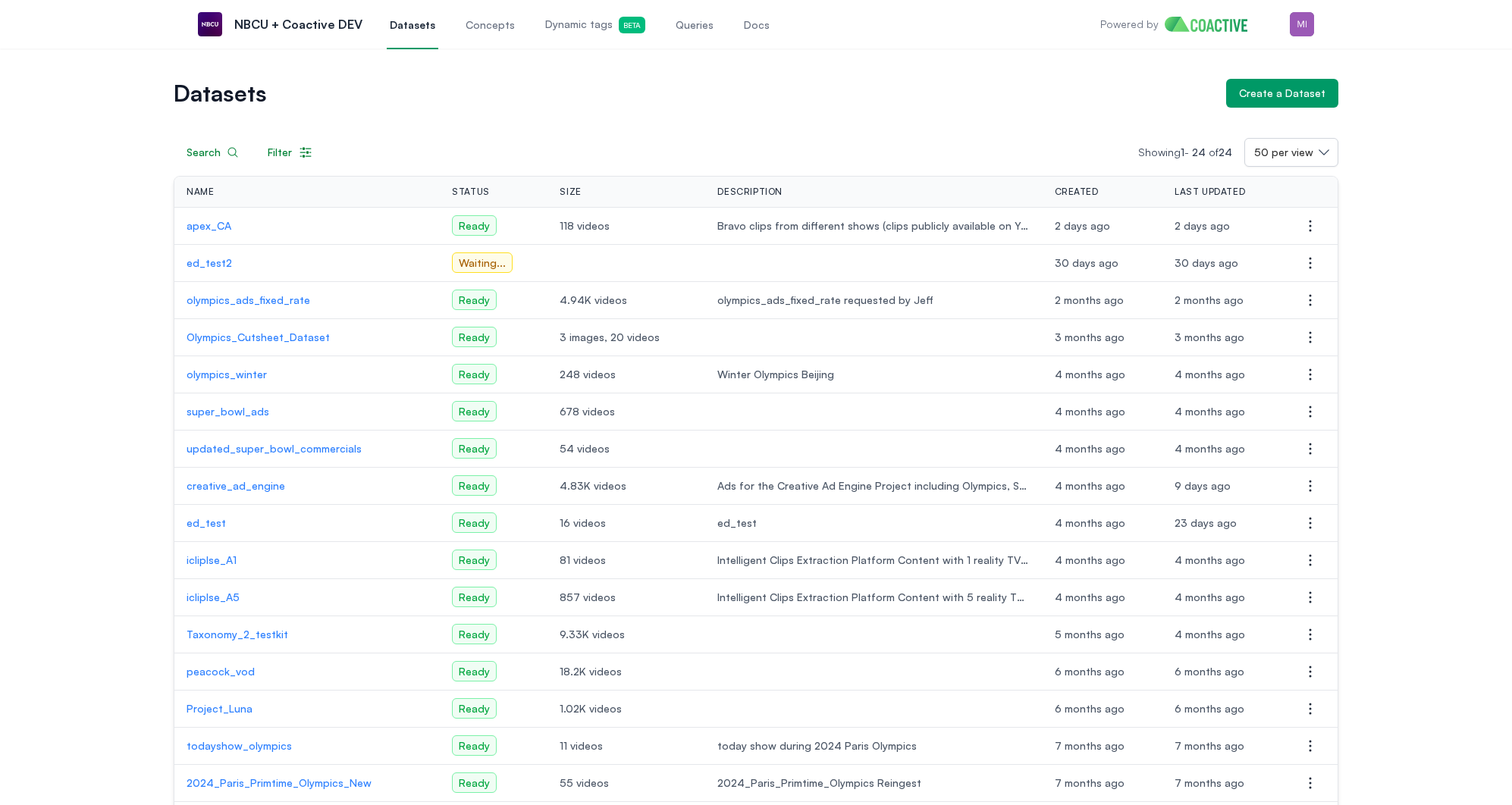 drag, startPoint x: 722, startPoint y: 136, endPoint x: 203, endPoint y: 2, distance: 536.0196 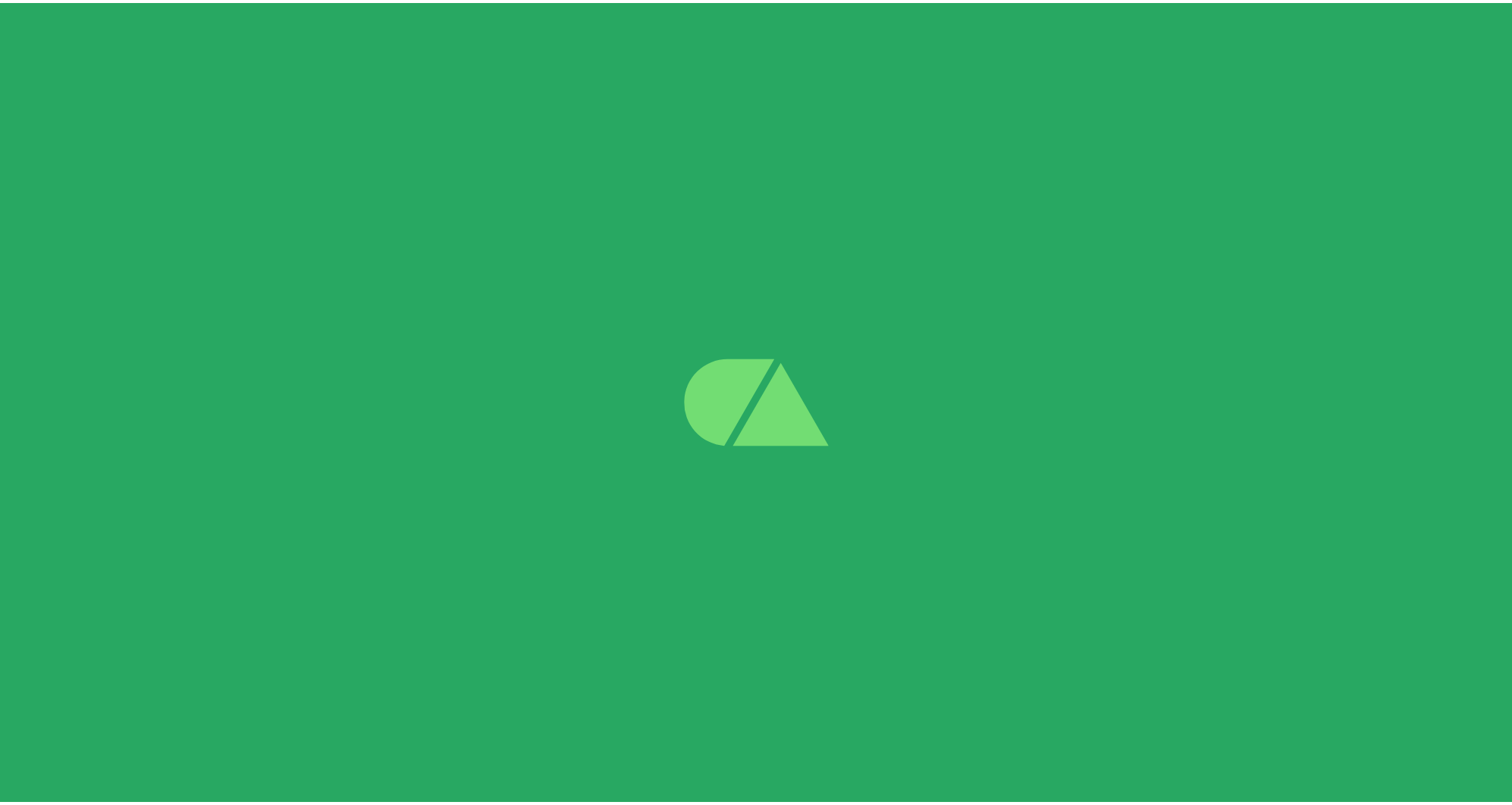 scroll, scrollTop: 0, scrollLeft: 0, axis: both 